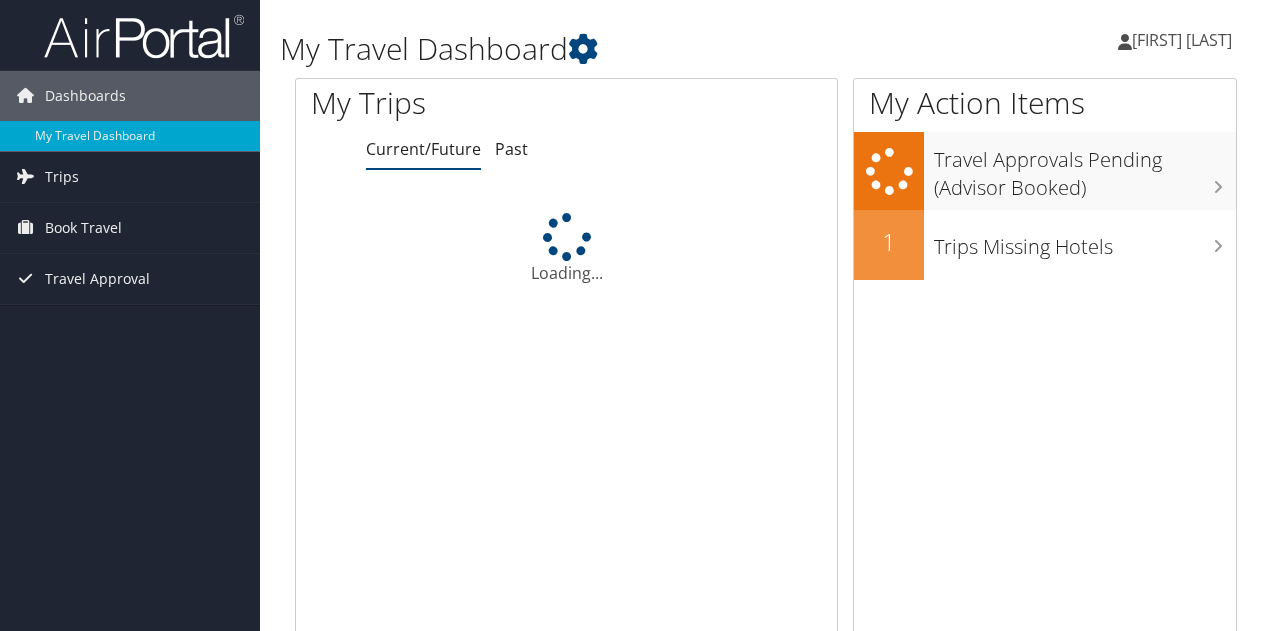 scroll, scrollTop: 0, scrollLeft: 0, axis: both 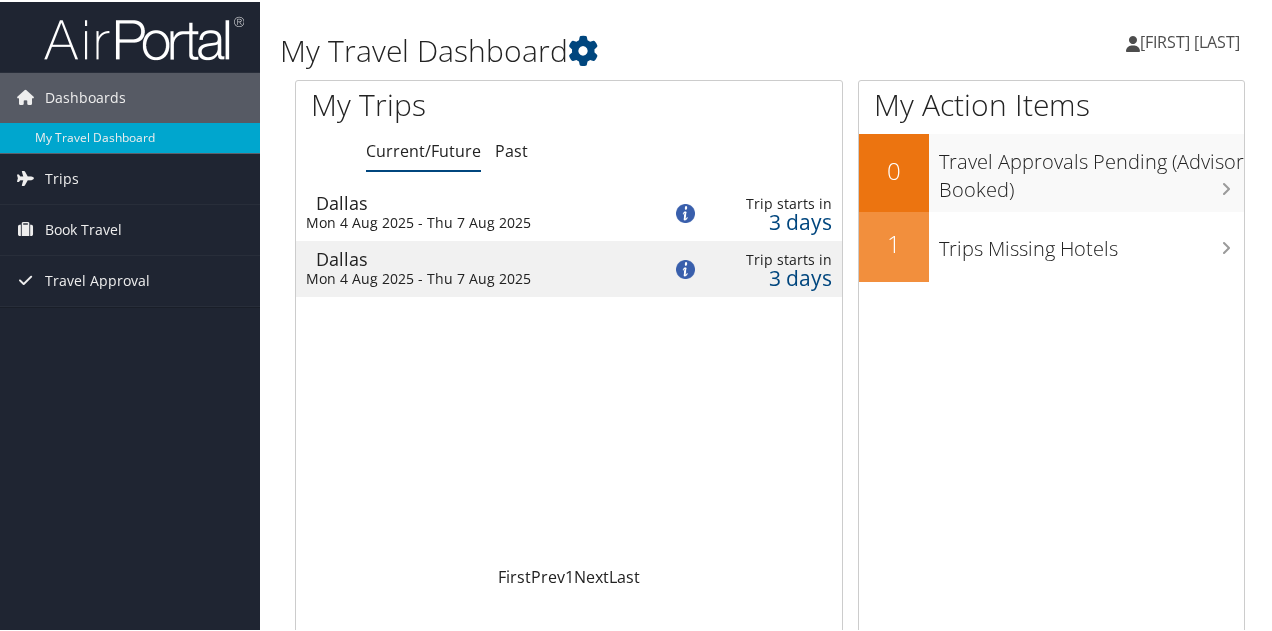 click on "Mon 4 Aug 2025 - Thu 7 Aug 2025" at bounding box center (468, 221) 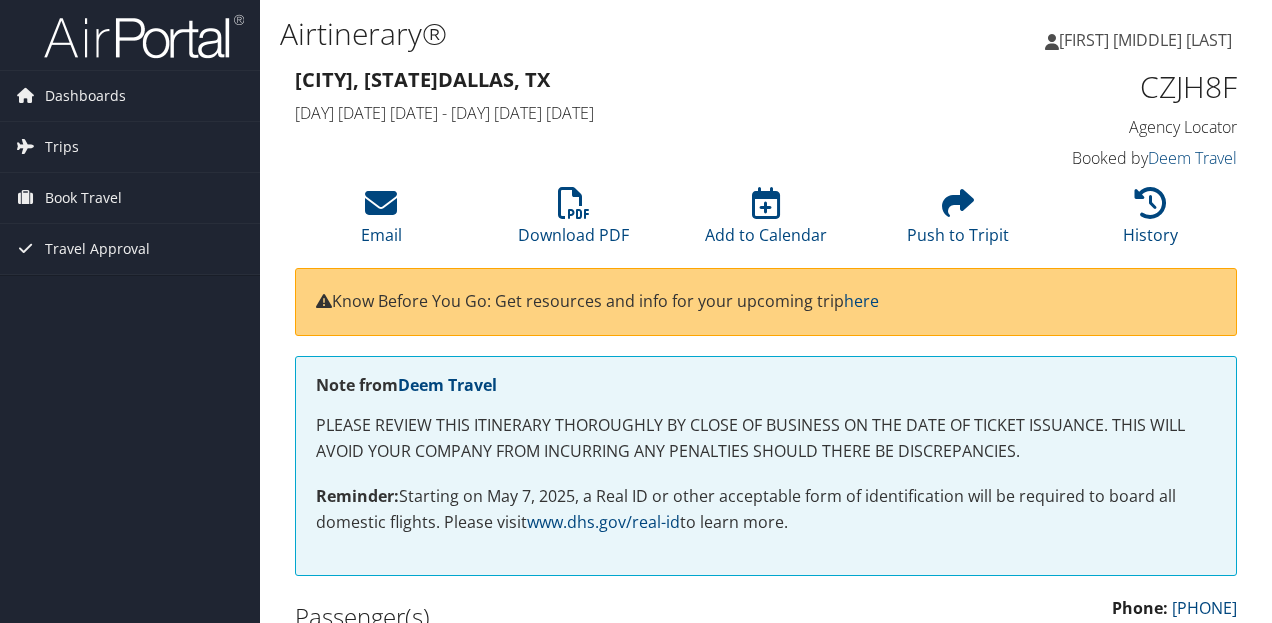 scroll, scrollTop: 0, scrollLeft: 0, axis: both 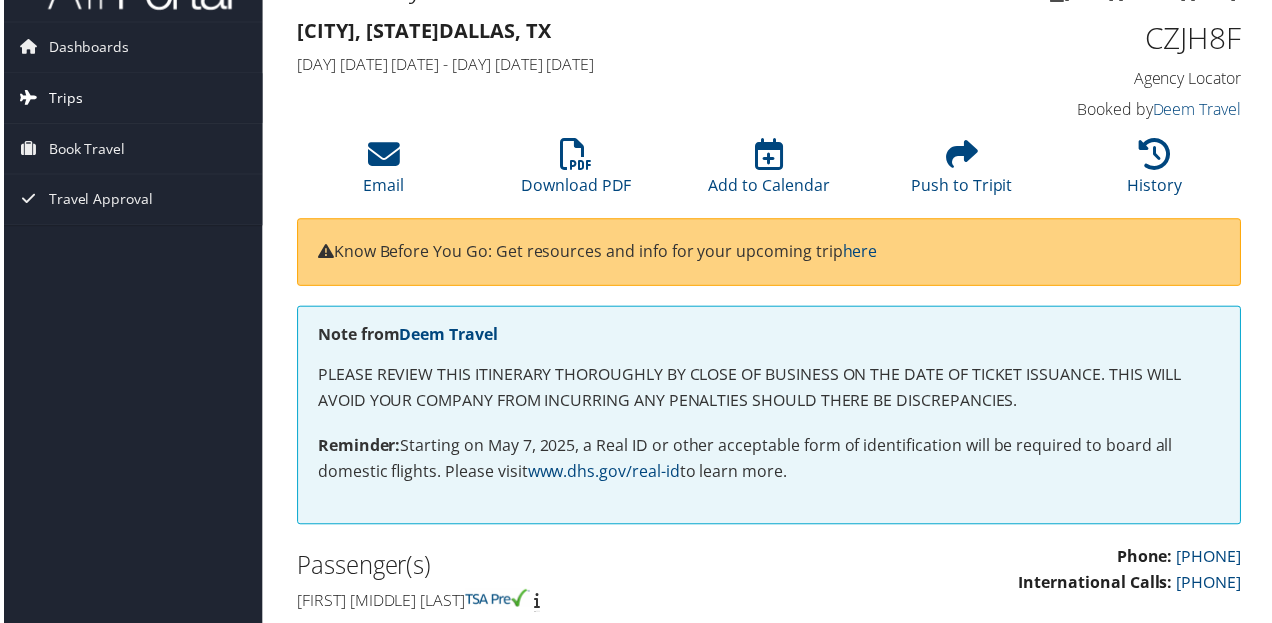 click on "Trips" at bounding box center [130, 99] 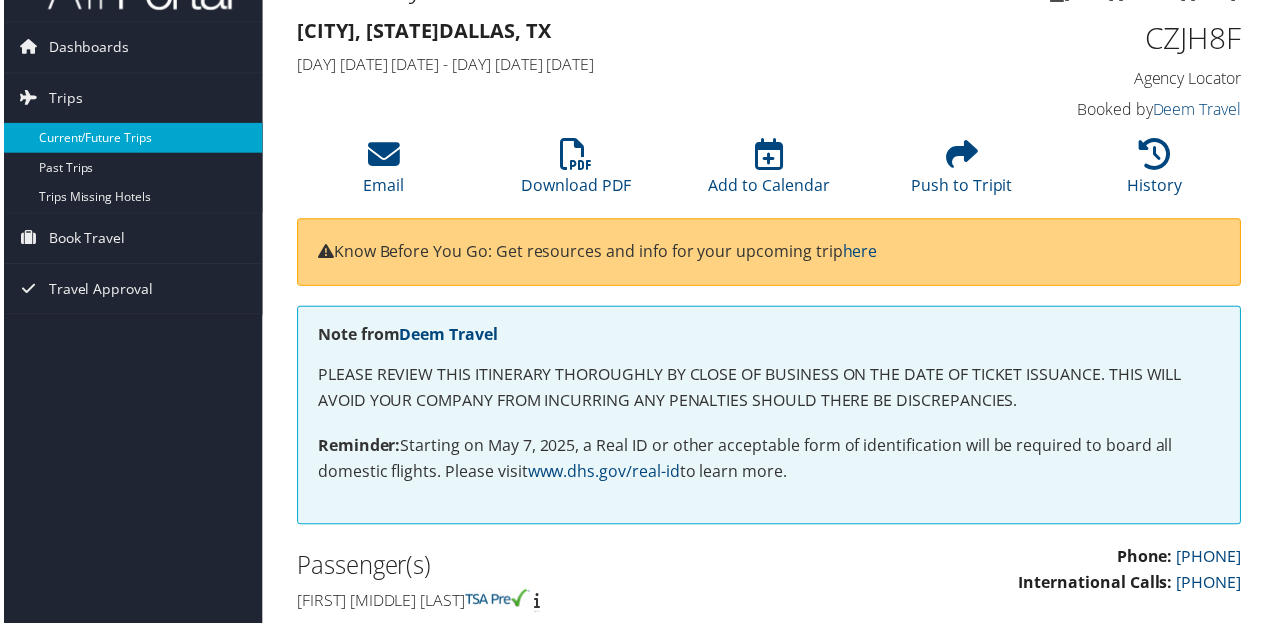 click on "Current/Future Trips" at bounding box center (130, 139) 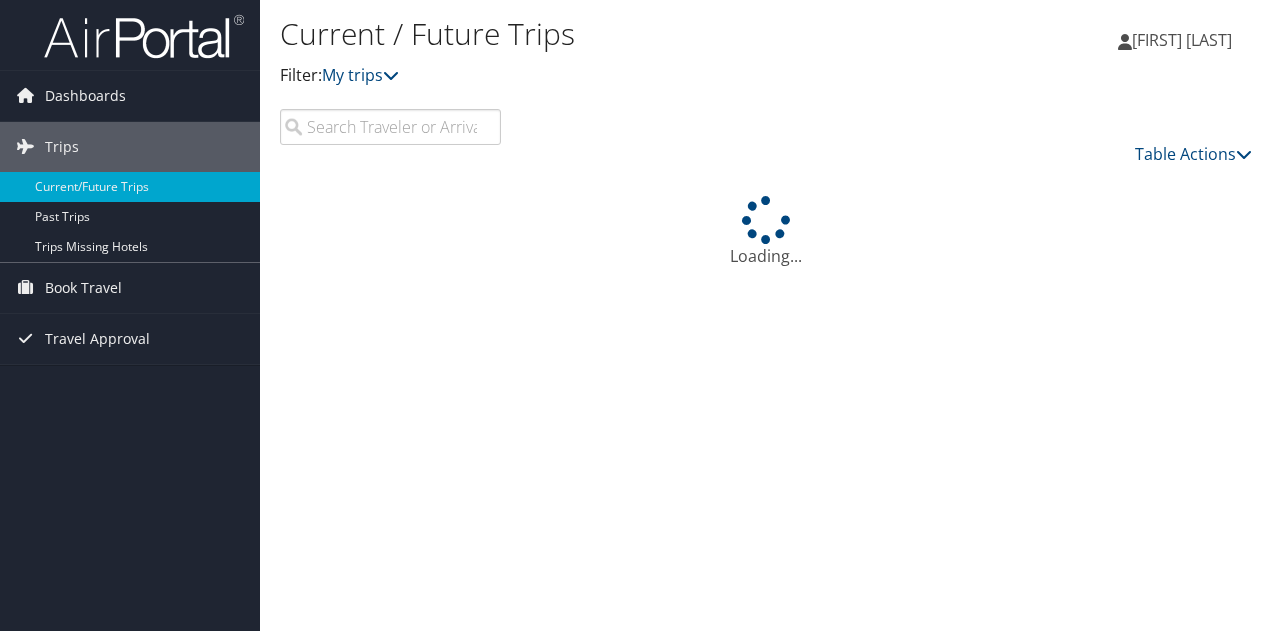 scroll, scrollTop: 0, scrollLeft: 0, axis: both 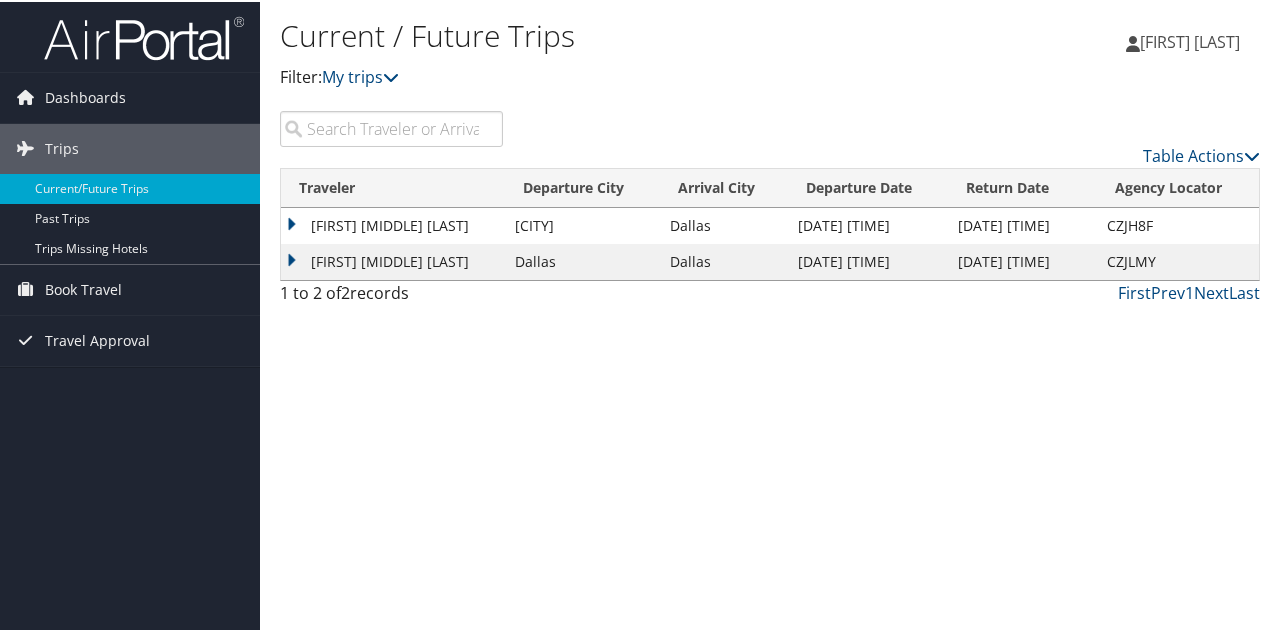 click on "JAMES MICHAEL WOULFE" at bounding box center (393, 224) 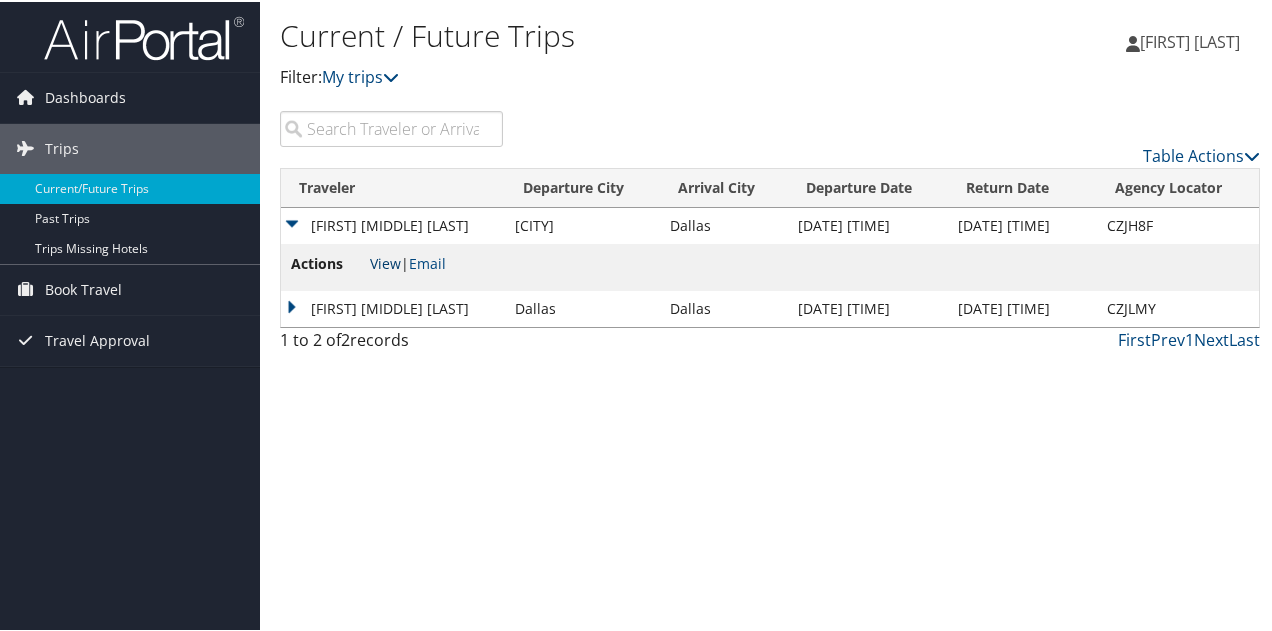 click on "View" at bounding box center (385, 261) 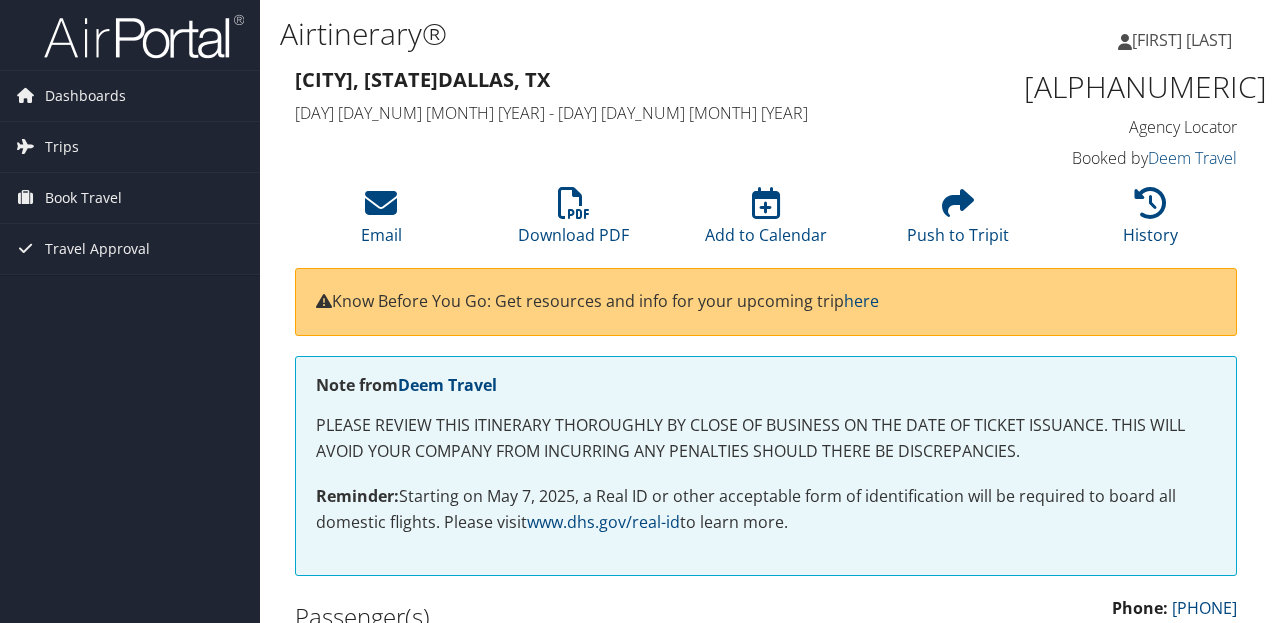 scroll, scrollTop: 0, scrollLeft: 0, axis: both 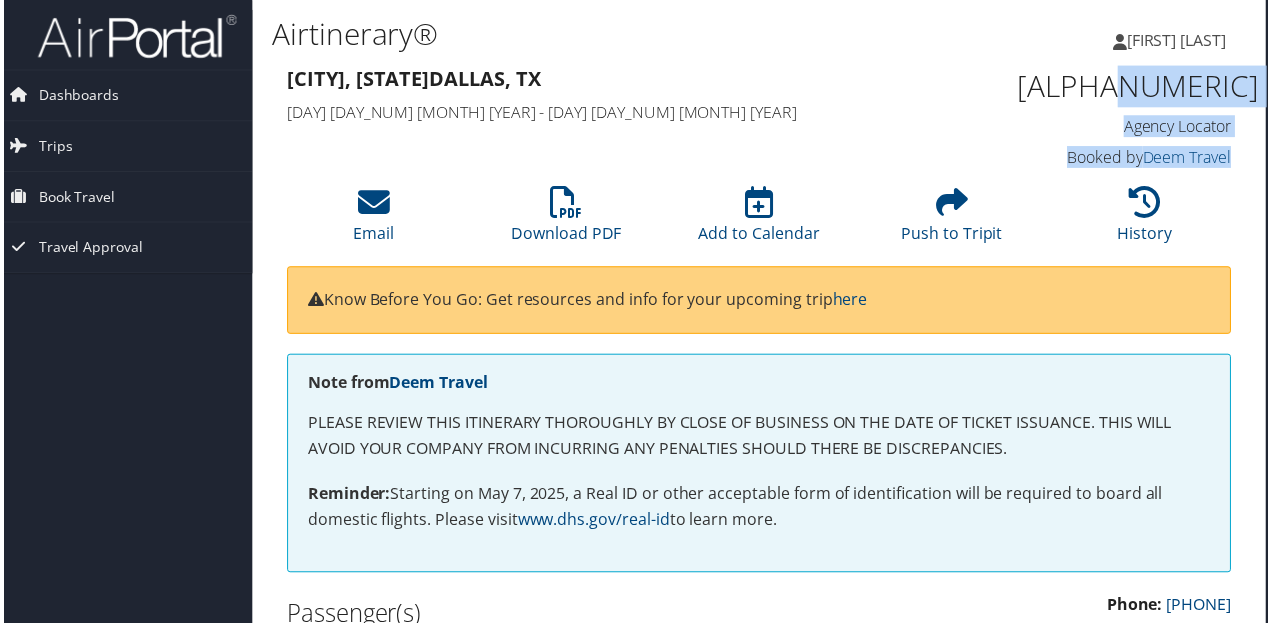 drag, startPoint x: 1271, startPoint y: 102, endPoint x: 1279, endPoint y: 166, distance: 64.49806 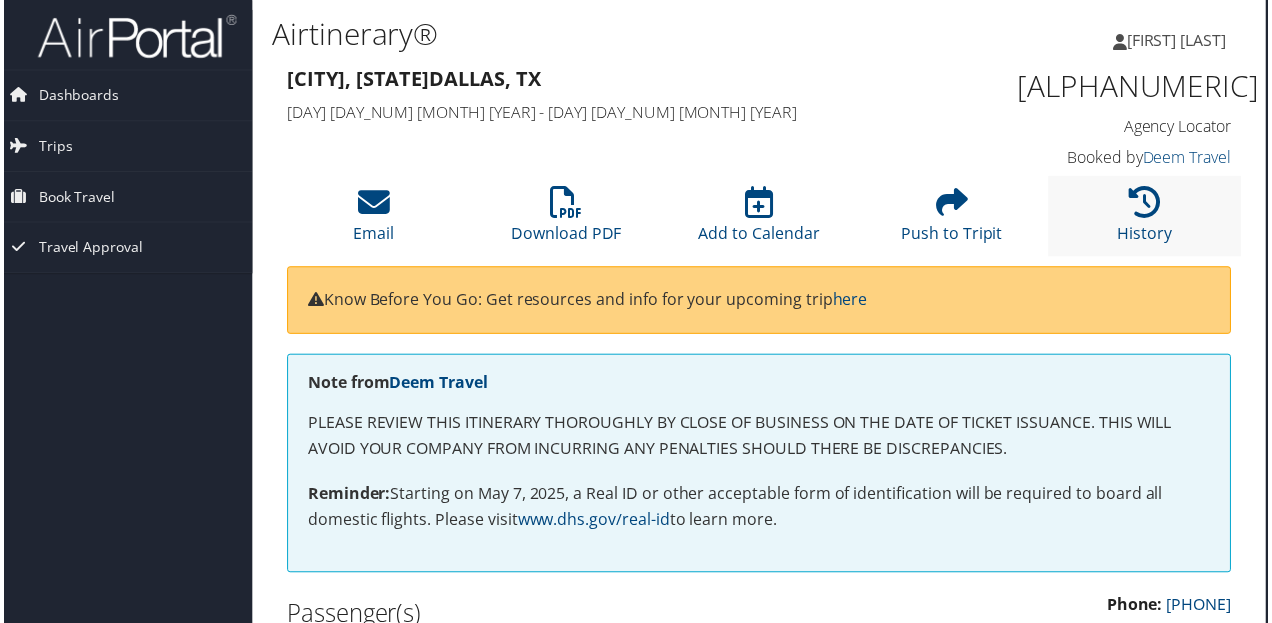 click on "History" at bounding box center [1148, 217] 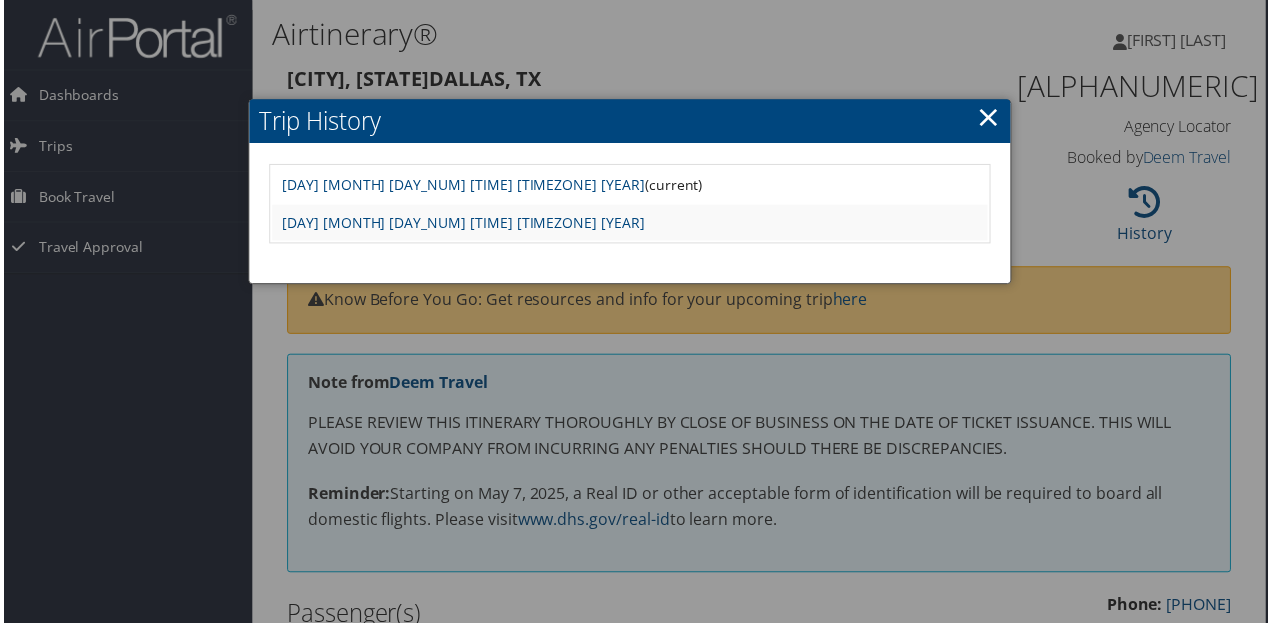 click on "×" at bounding box center [990, 117] 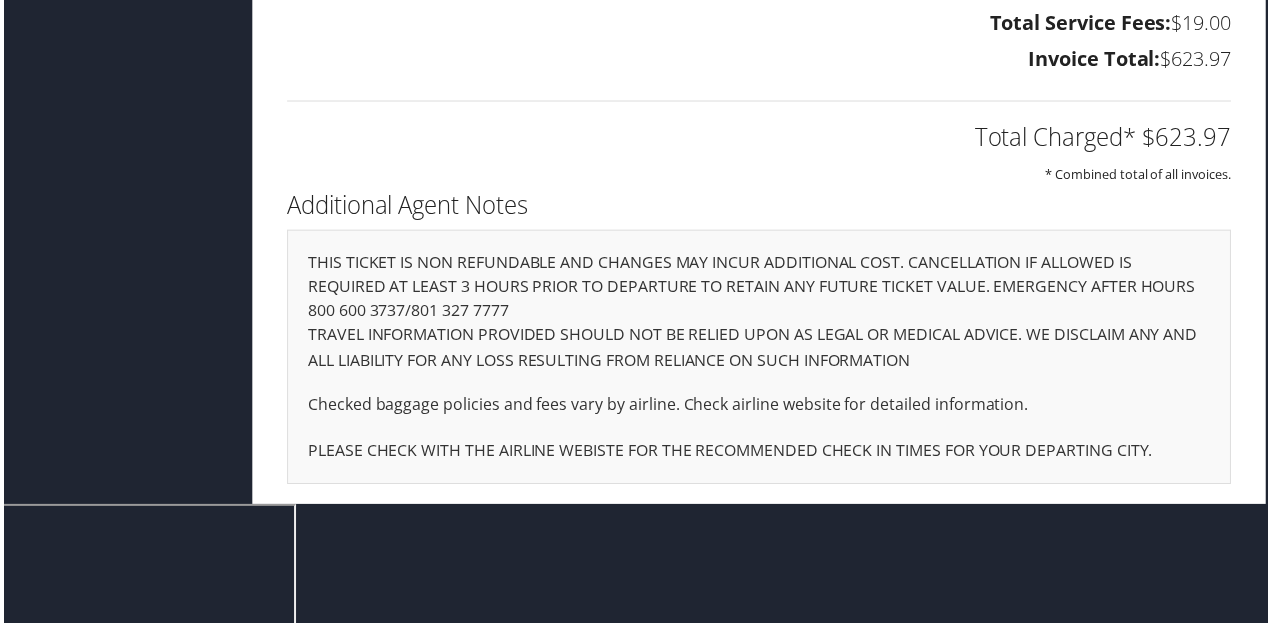 scroll, scrollTop: 2162, scrollLeft: 10, axis: both 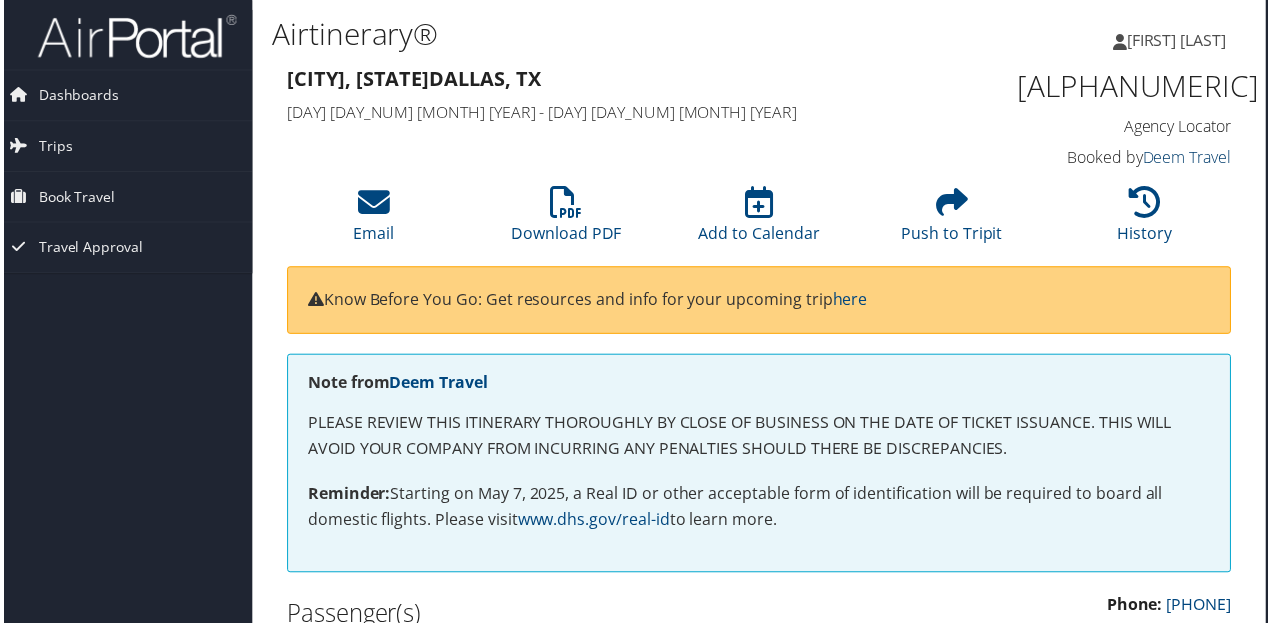 click on "Deem Travel" at bounding box center (1190, 158) 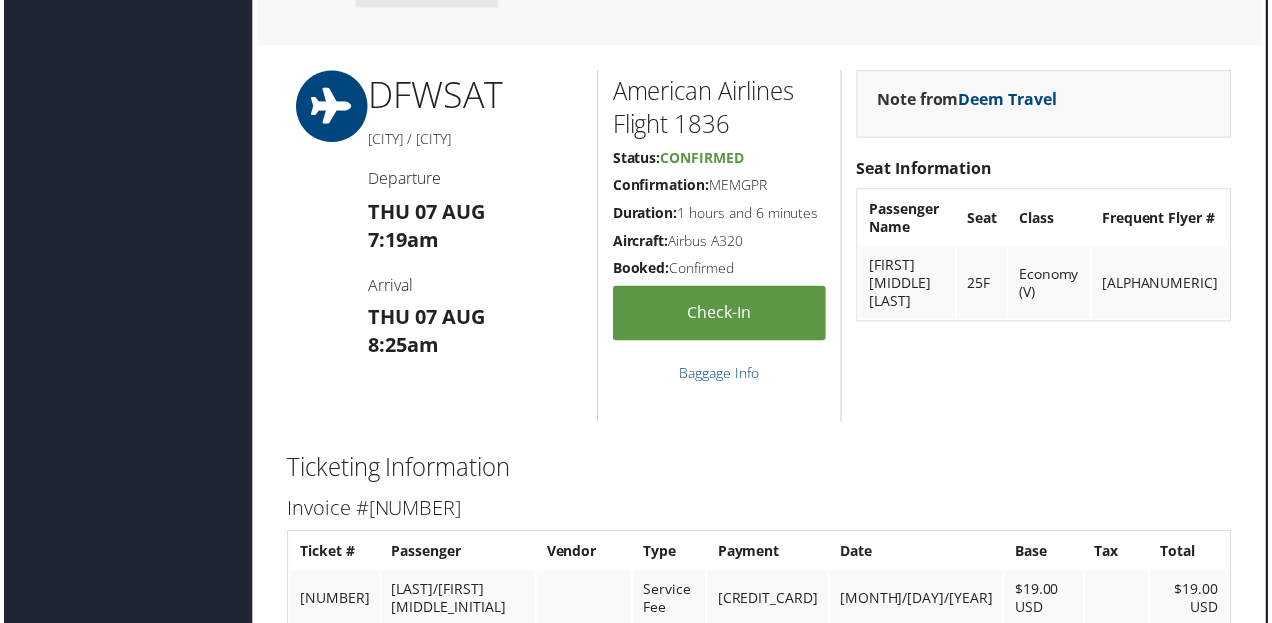 scroll, scrollTop: 1319, scrollLeft: 10, axis: both 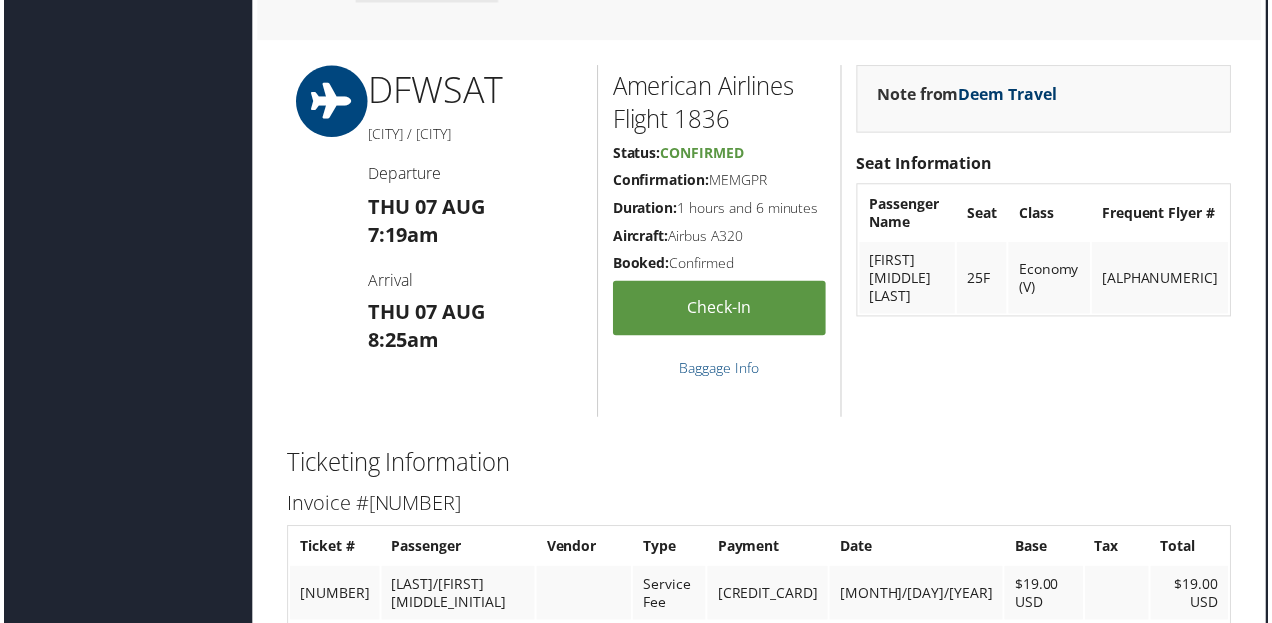 click on "Deem Travel" at bounding box center [1010, 94] 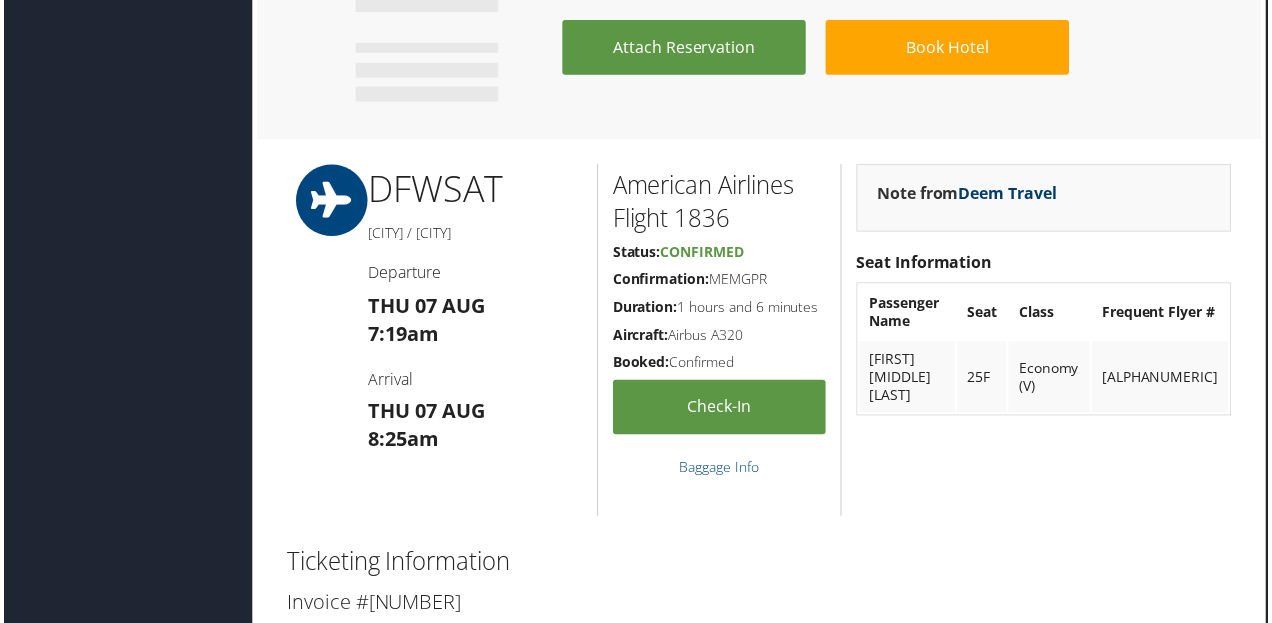 scroll, scrollTop: 1198, scrollLeft: 10, axis: both 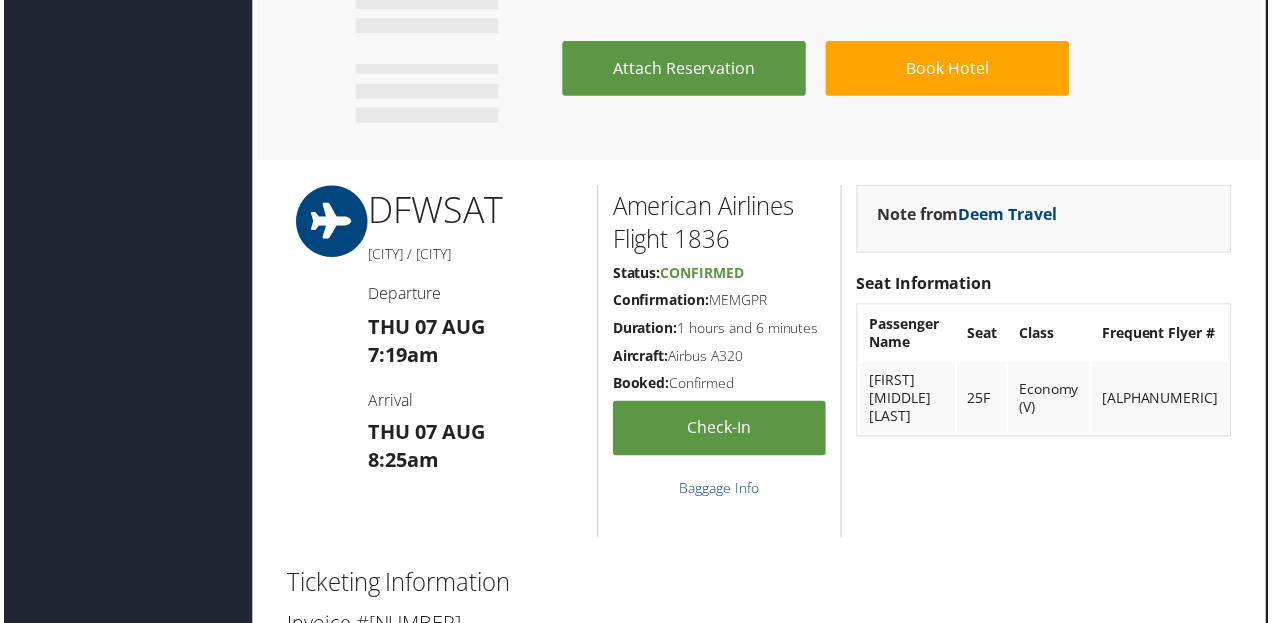 click at bounding box center [330, 222] 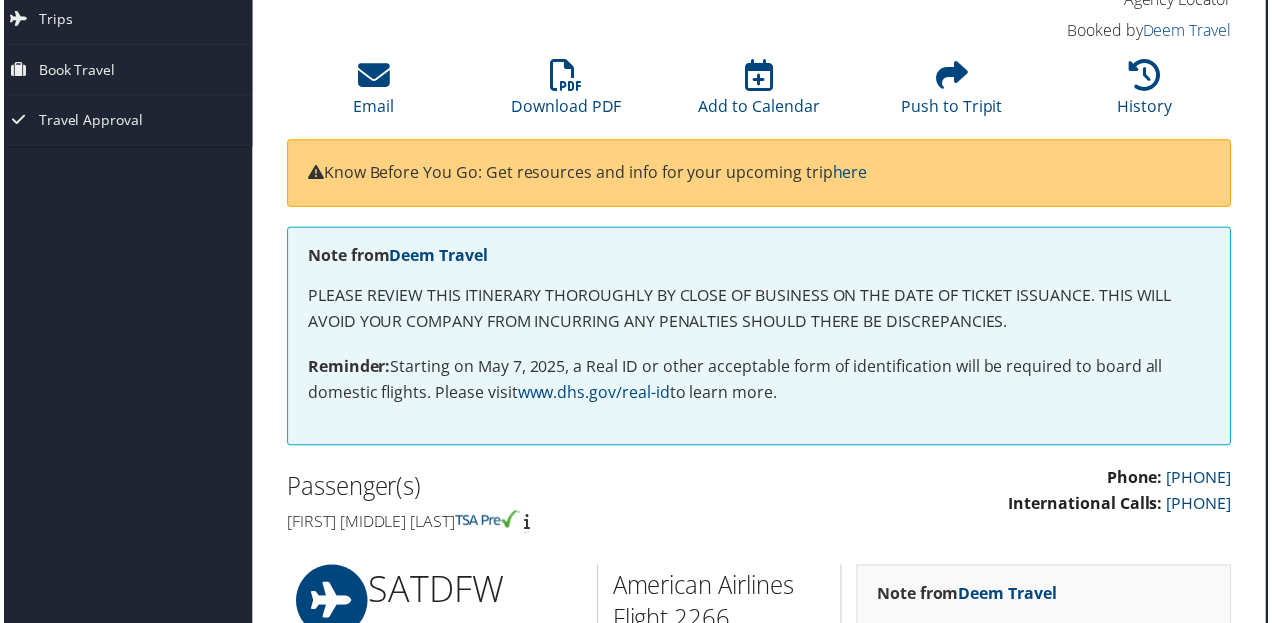 scroll, scrollTop: 0, scrollLeft: 10, axis: horizontal 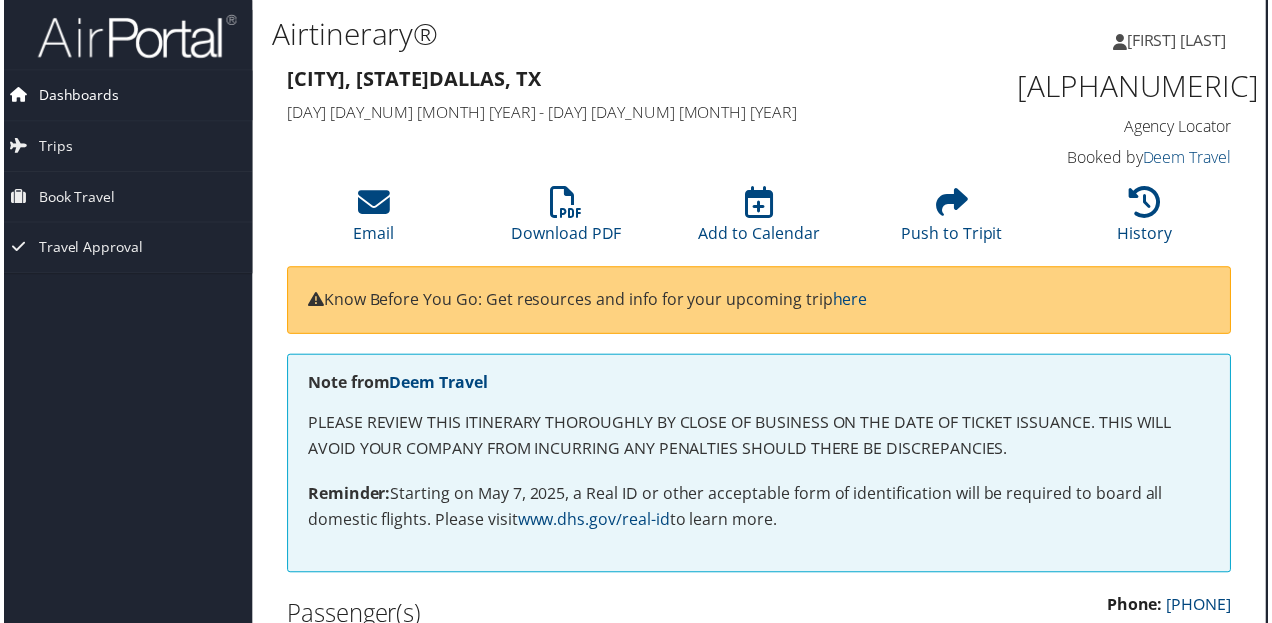 click at bounding box center (15, 95) 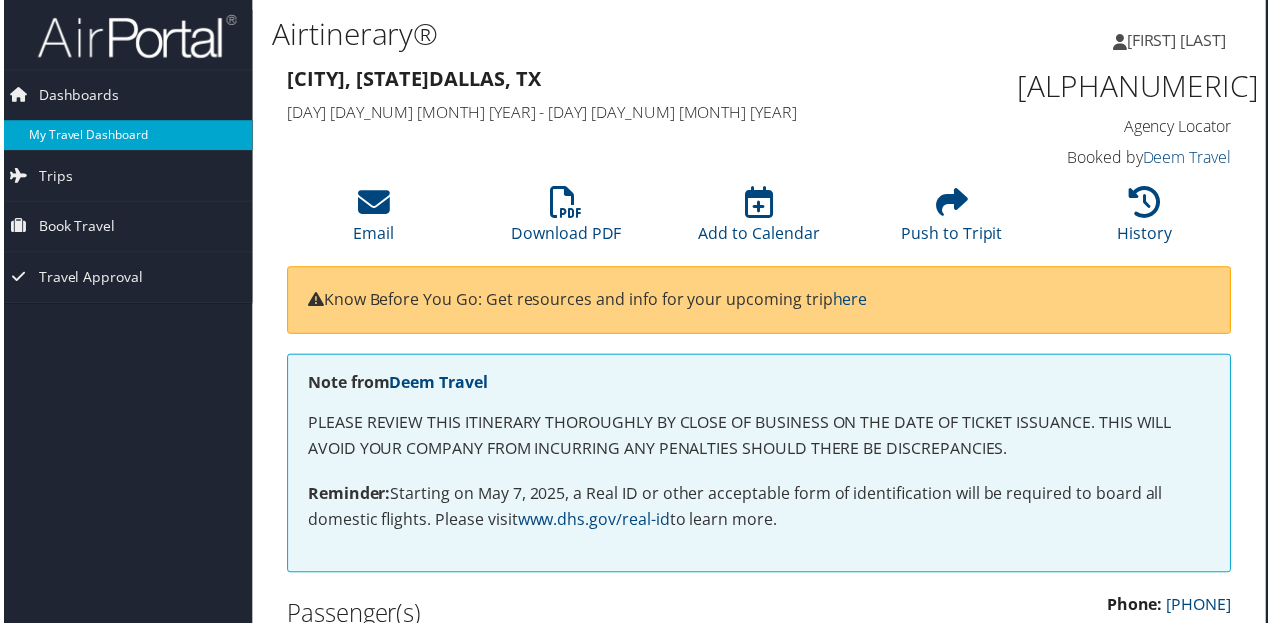 click on "My Travel Dashboard" at bounding box center (120, 136) 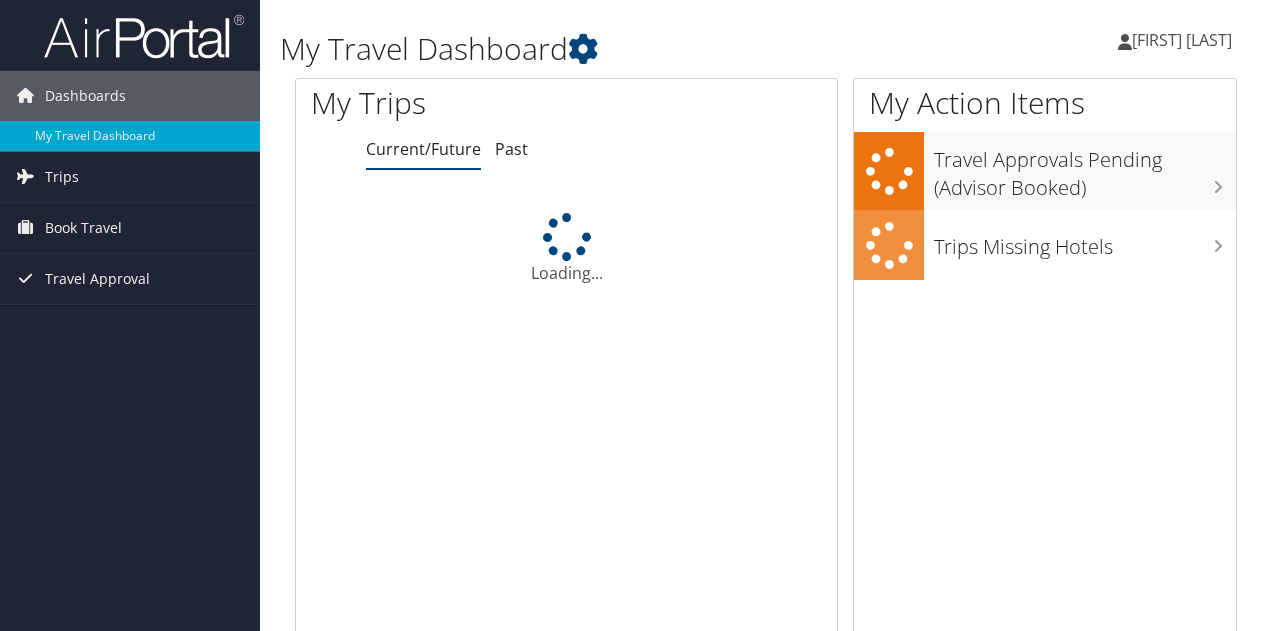 scroll, scrollTop: 0, scrollLeft: 0, axis: both 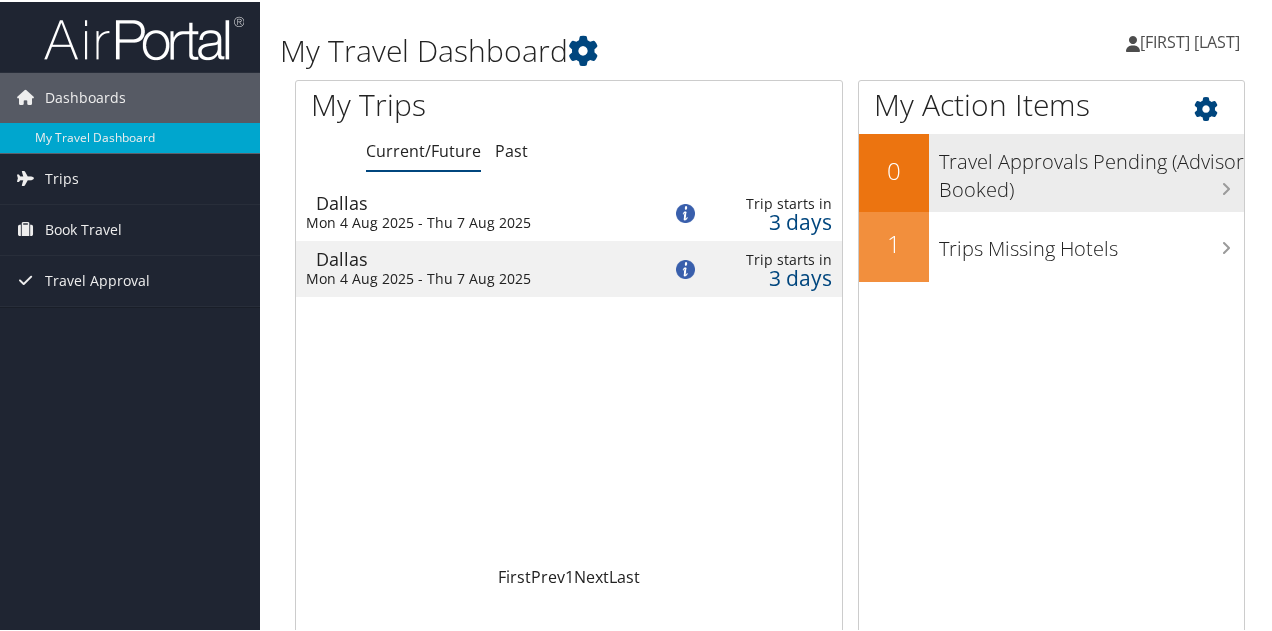 click at bounding box center [1226, 187] 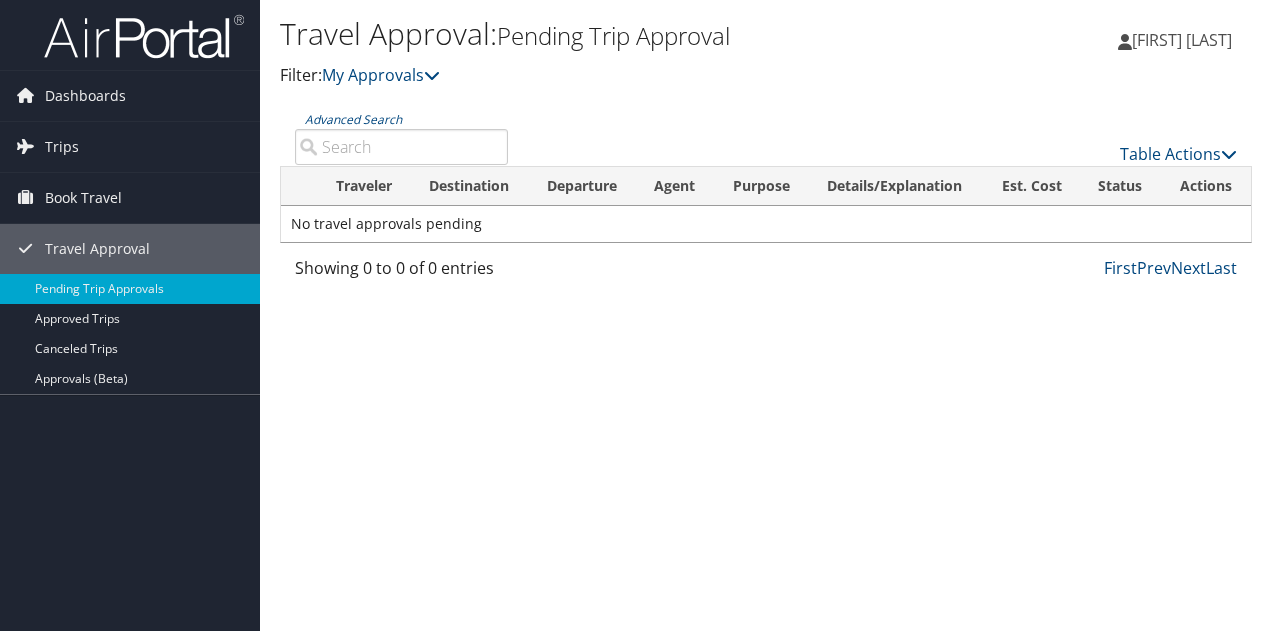 scroll, scrollTop: 0, scrollLeft: 0, axis: both 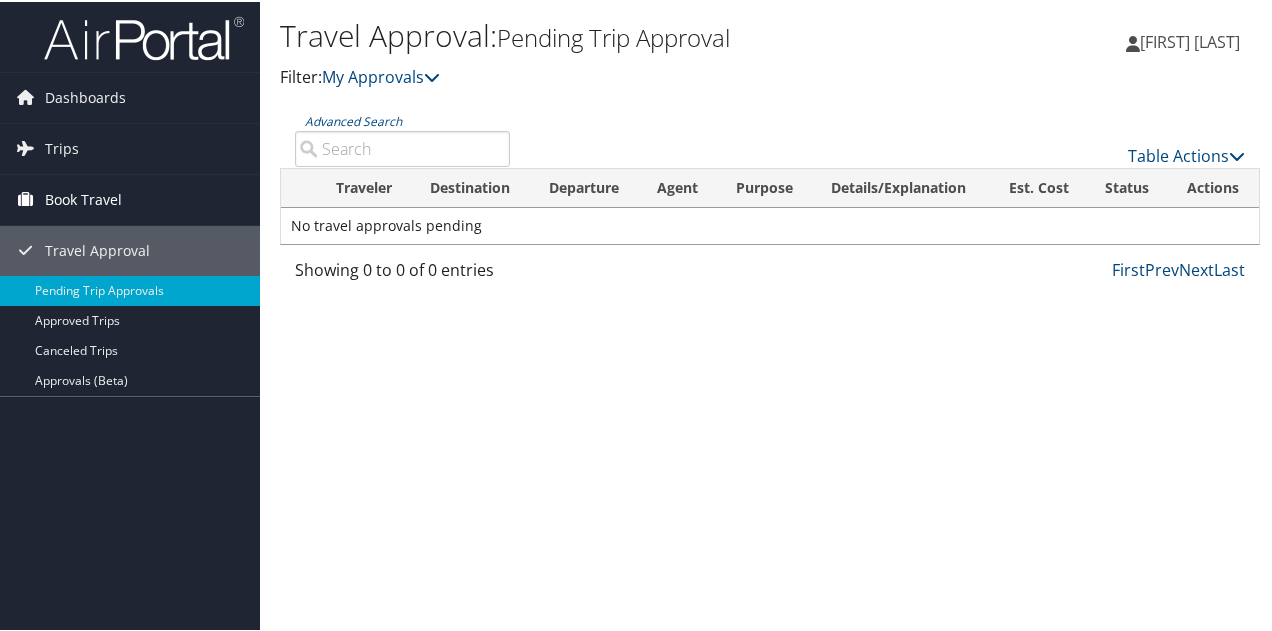 click on "Book Travel" at bounding box center [83, 198] 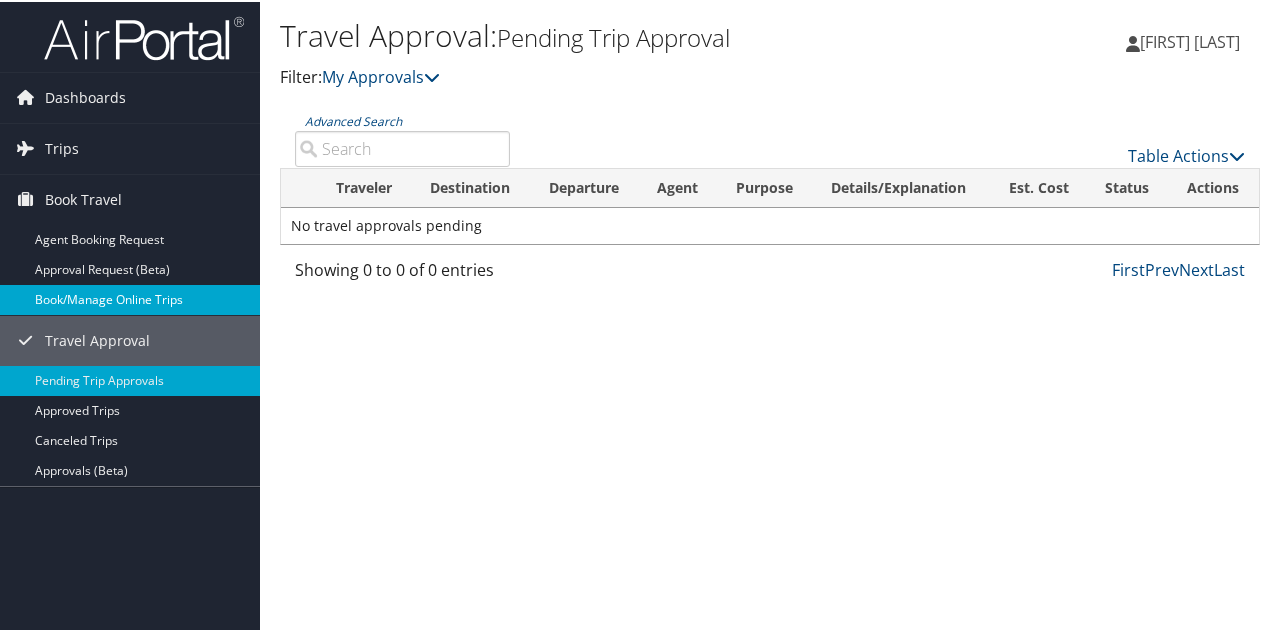 click on "Book/Manage Online Trips" at bounding box center (130, 298) 